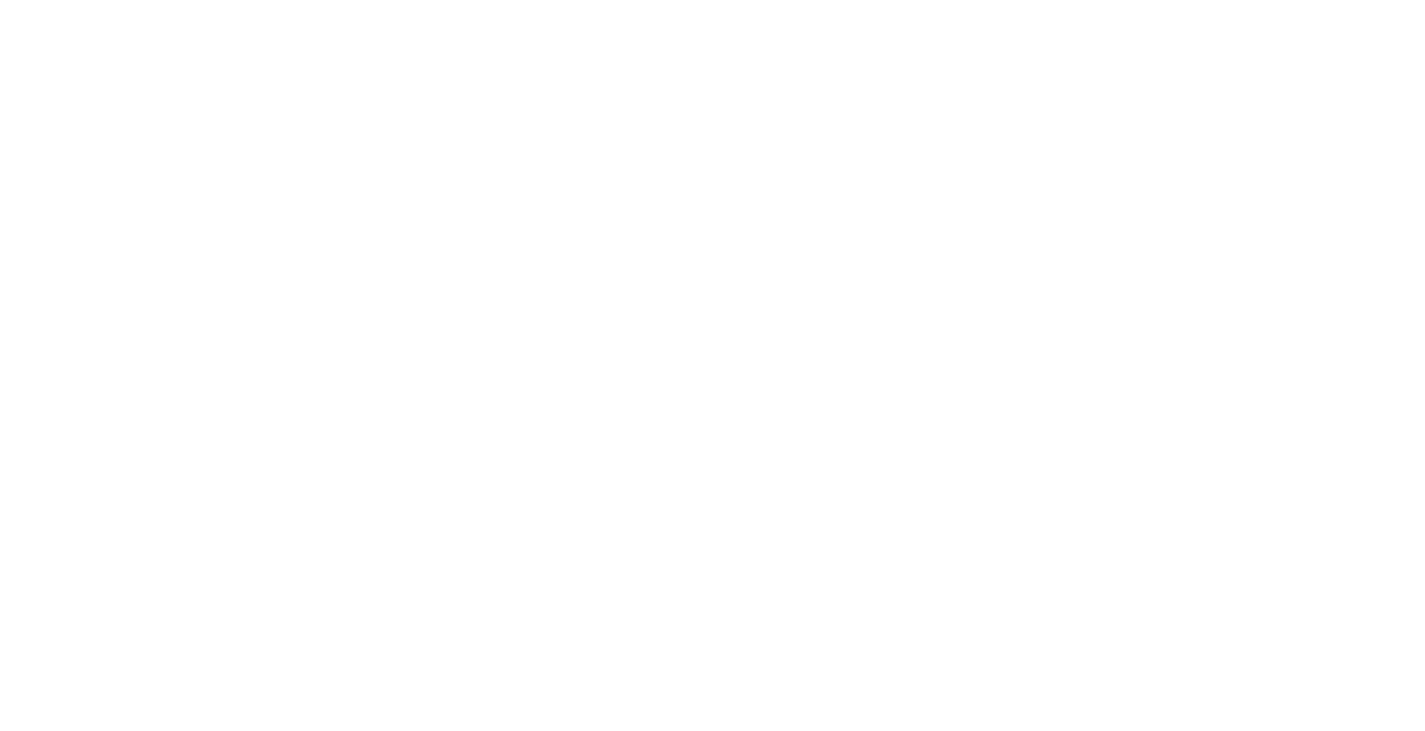 scroll, scrollTop: 0, scrollLeft: 0, axis: both 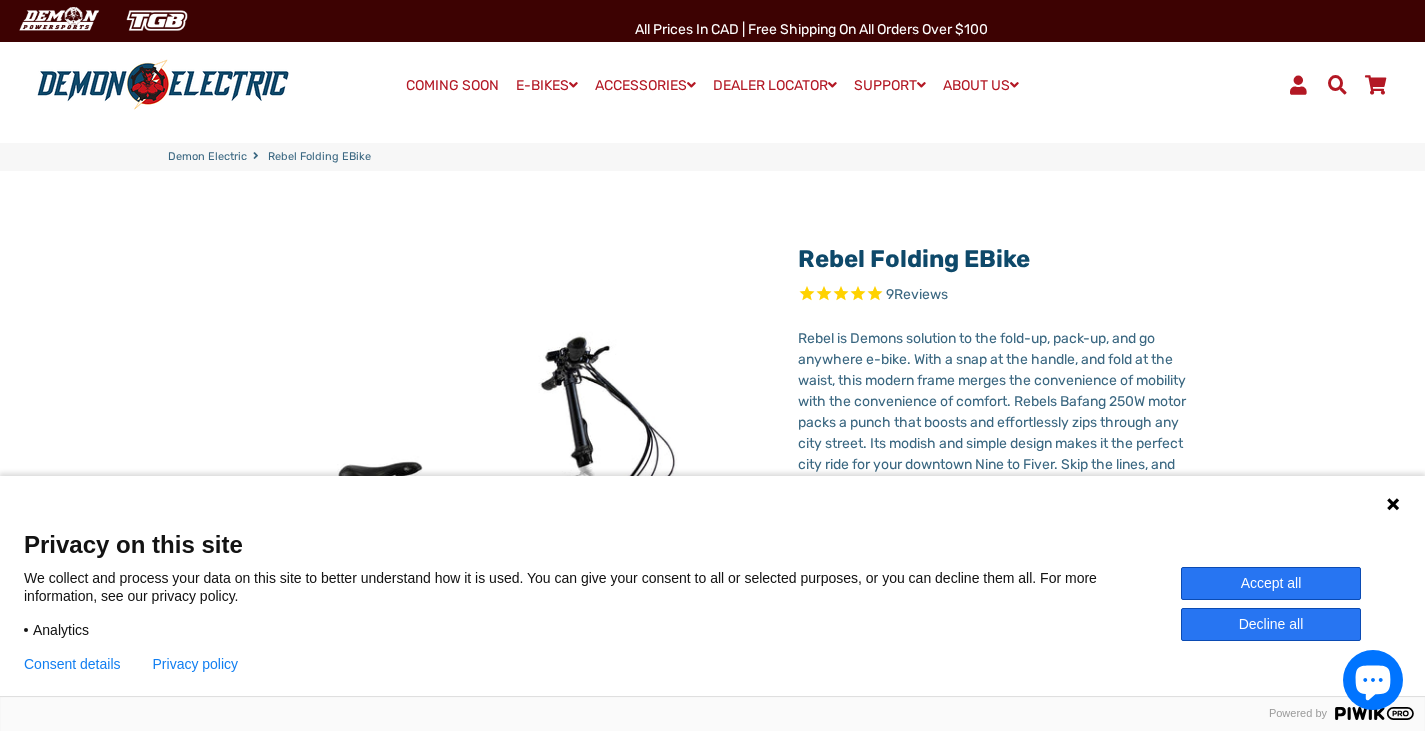 select on "******" 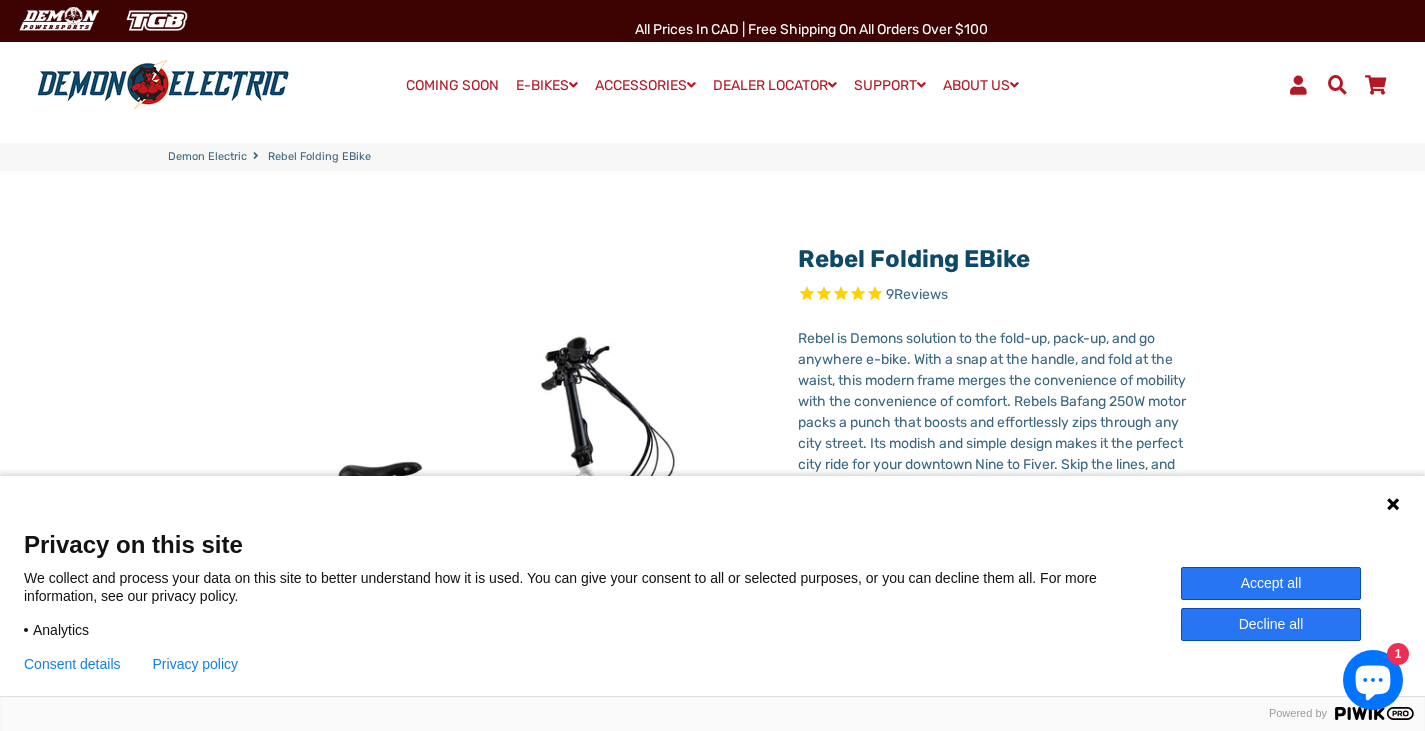 click on "Decline all" at bounding box center [1271, 624] 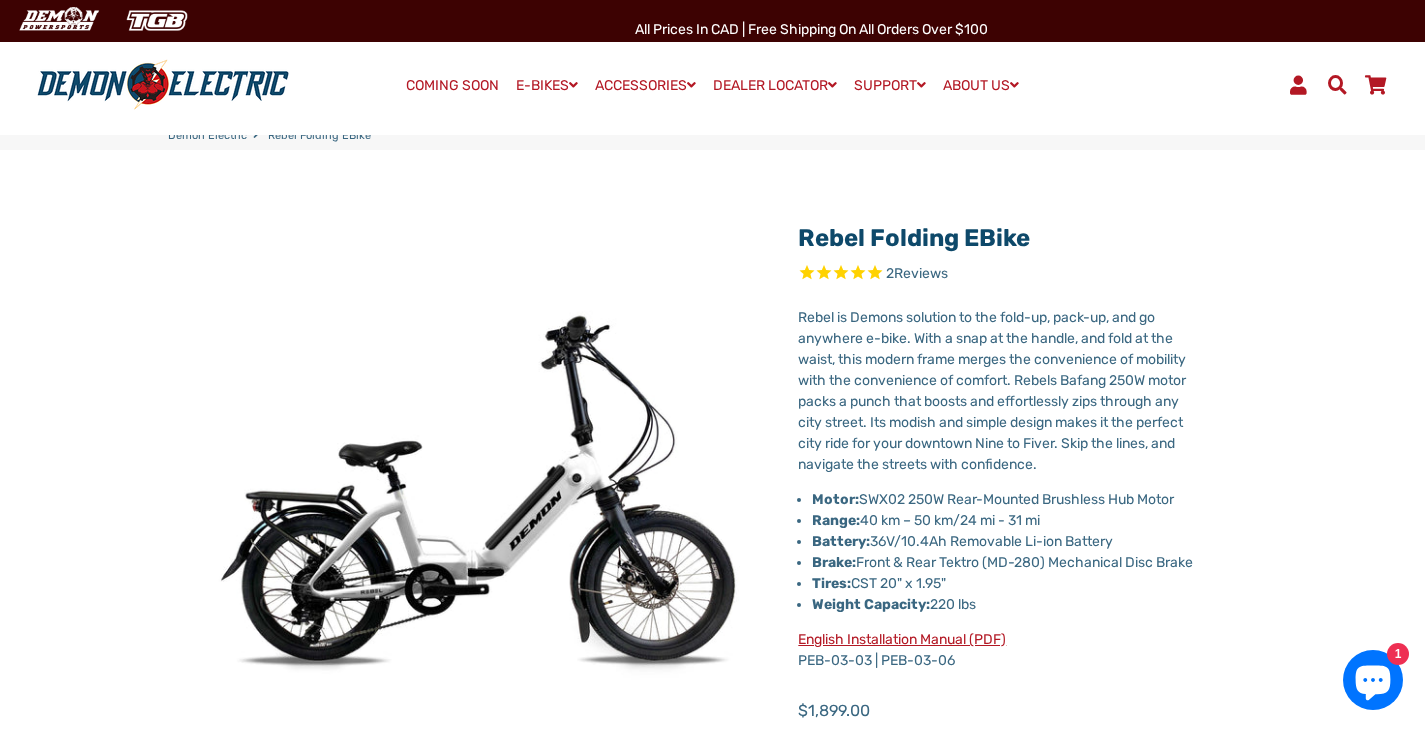scroll, scrollTop: 0, scrollLeft: 0, axis: both 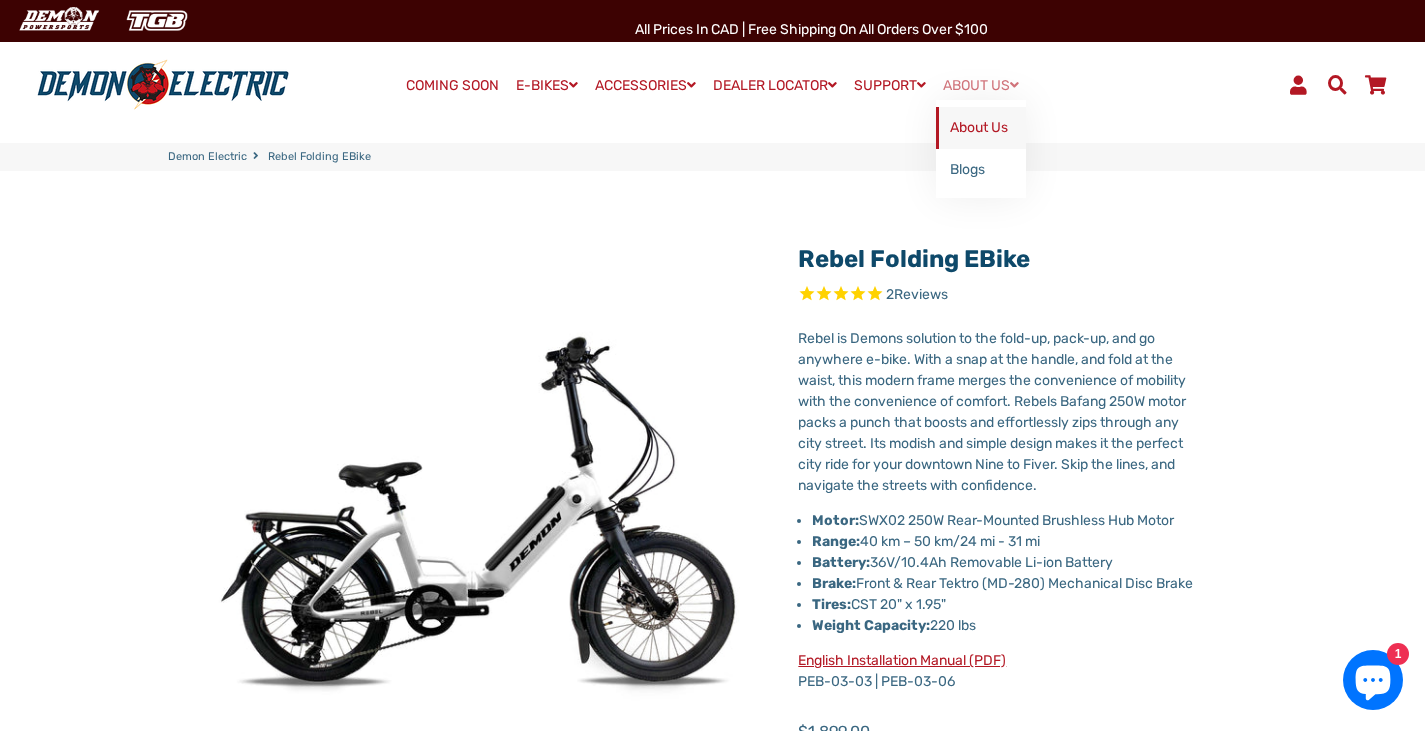 click on "About Us" at bounding box center [981, 128] 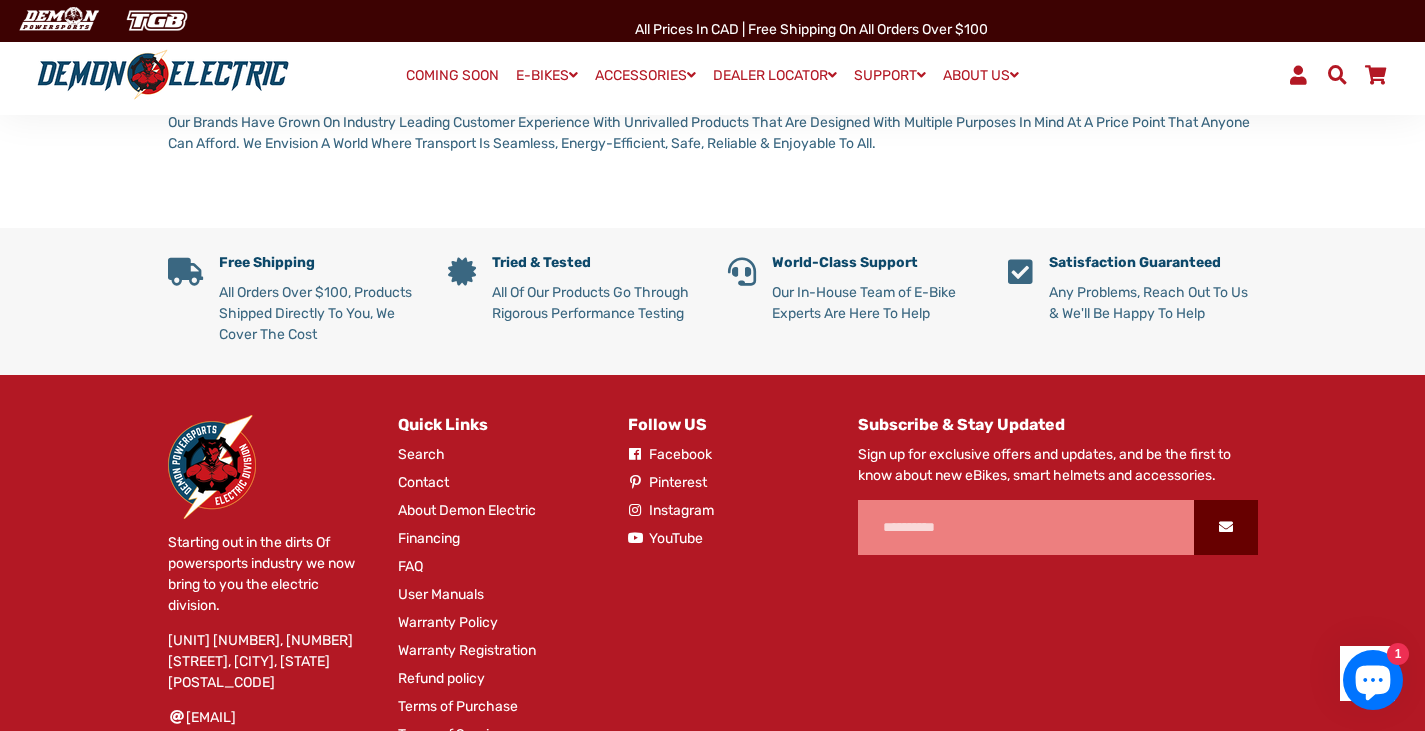 scroll, scrollTop: 1100, scrollLeft: 0, axis: vertical 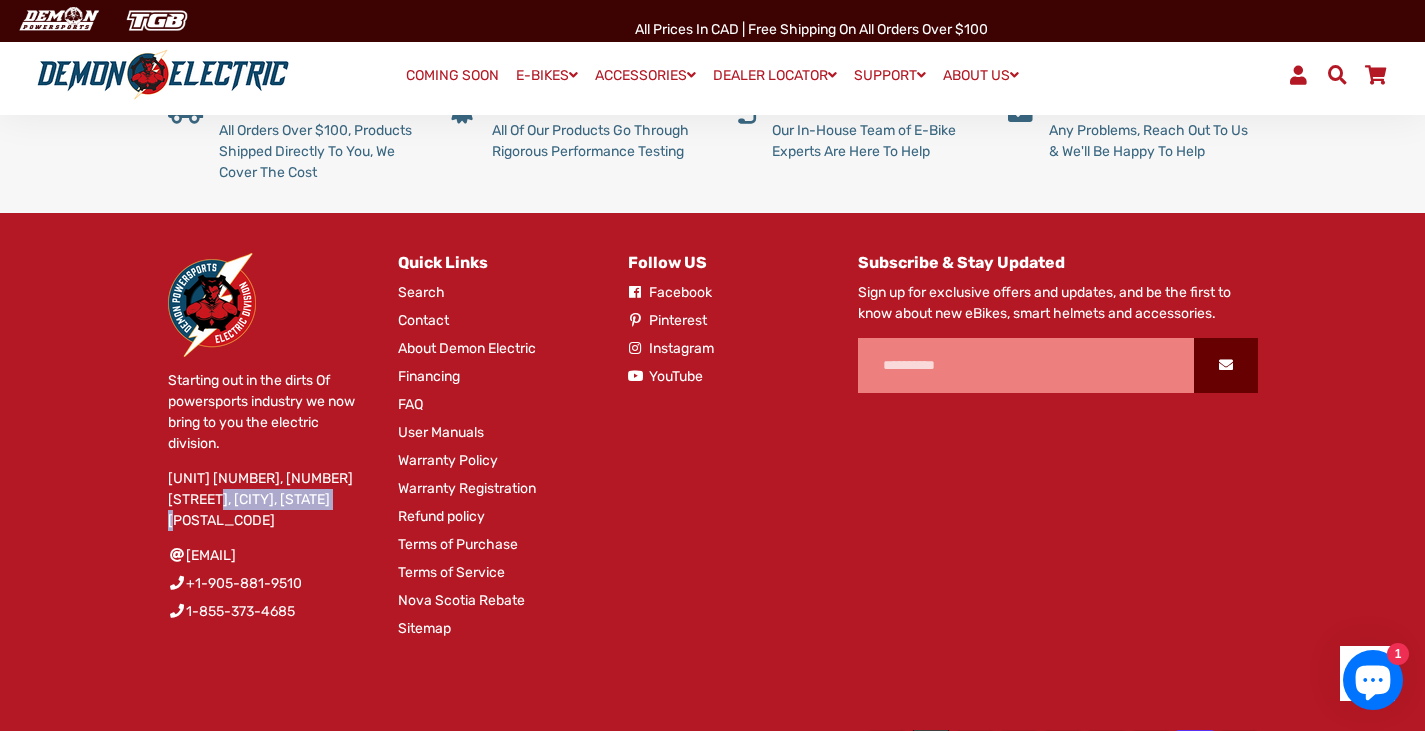 drag, startPoint x: 215, startPoint y: 521, endPoint x: 347, endPoint y: 520, distance: 132.00378 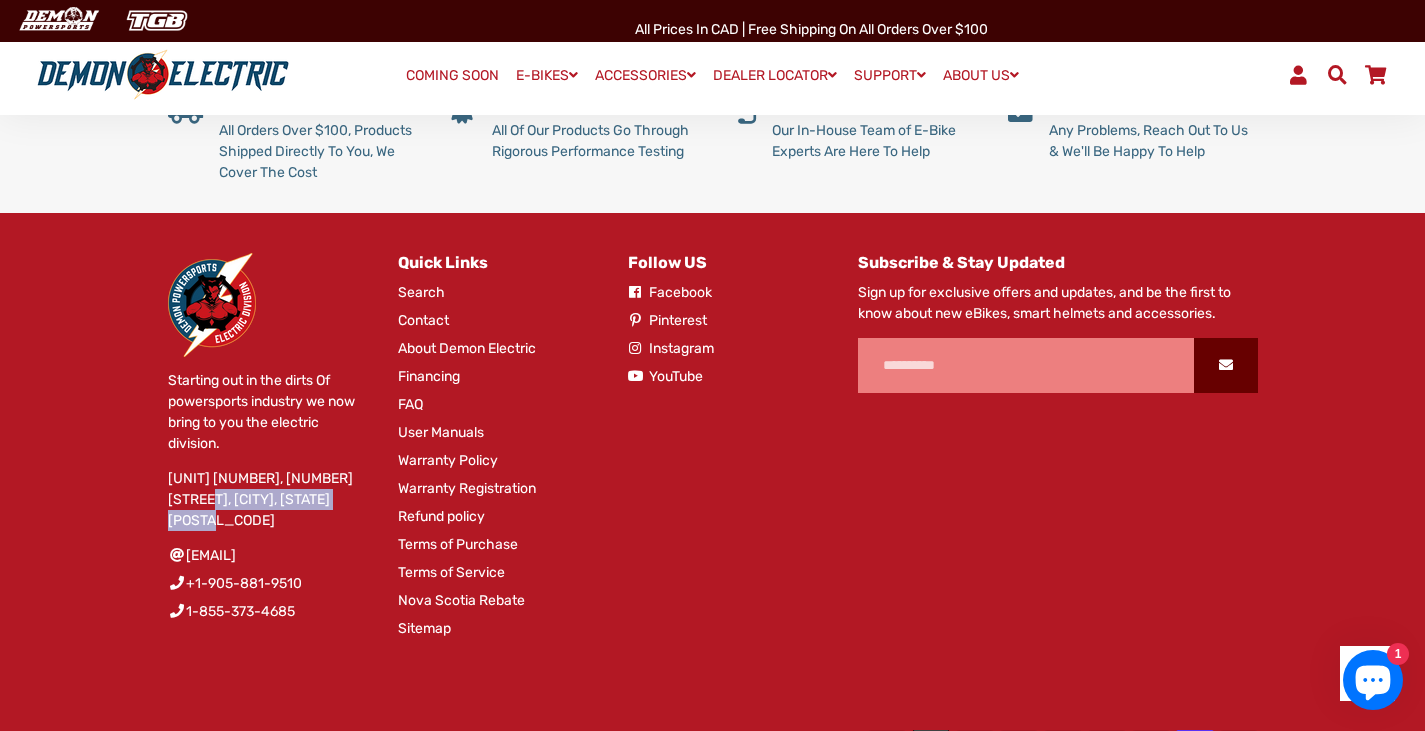 drag, startPoint x: 212, startPoint y: 522, endPoint x: 280, endPoint y: 537, distance: 69.63476 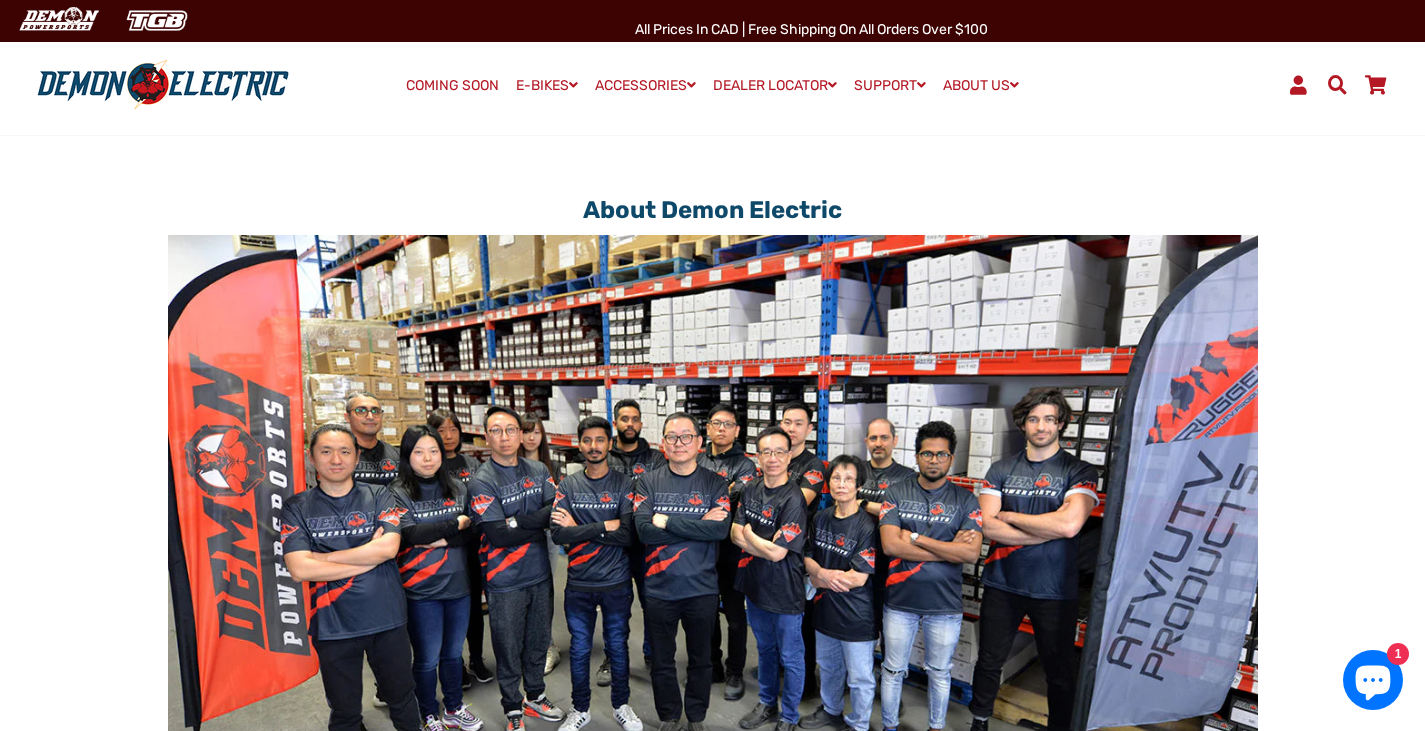 scroll, scrollTop: 0, scrollLeft: 0, axis: both 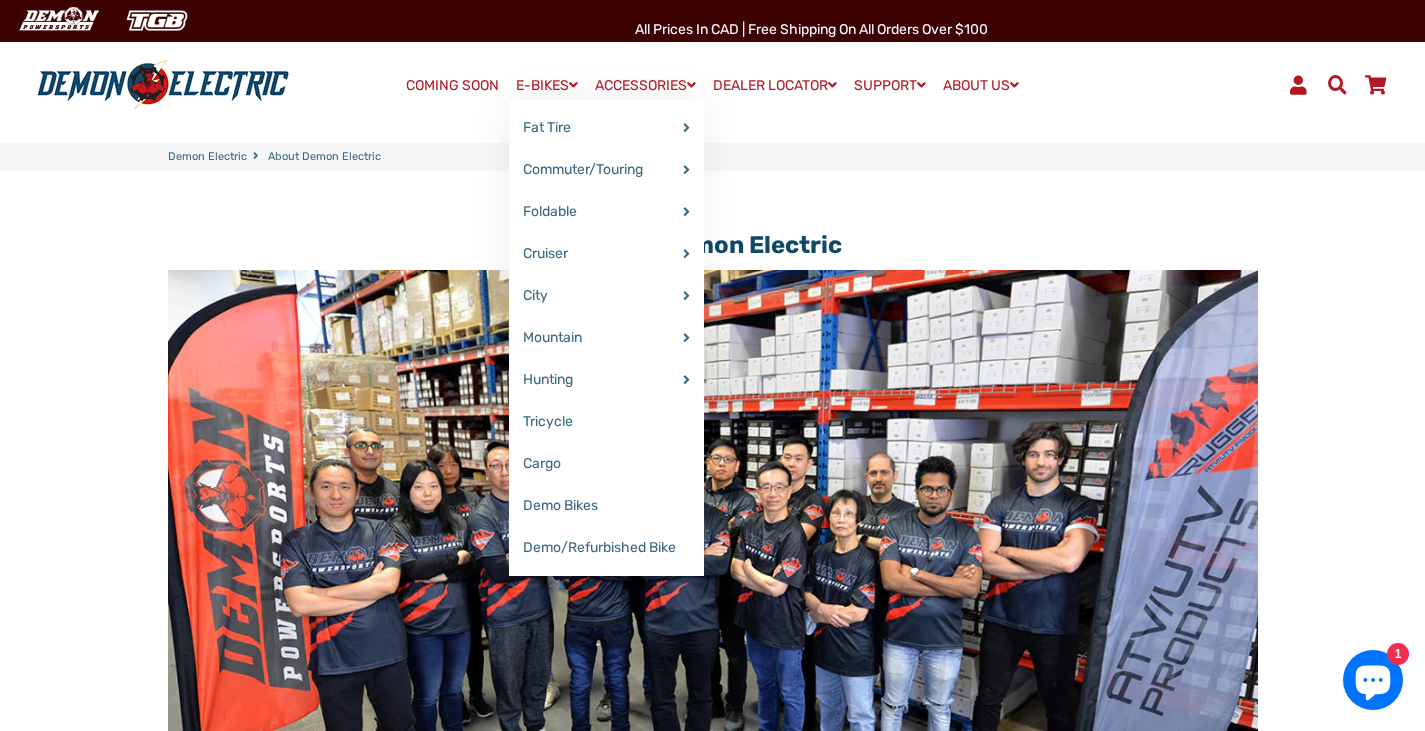 click on "E-BIKES" at bounding box center [547, 85] 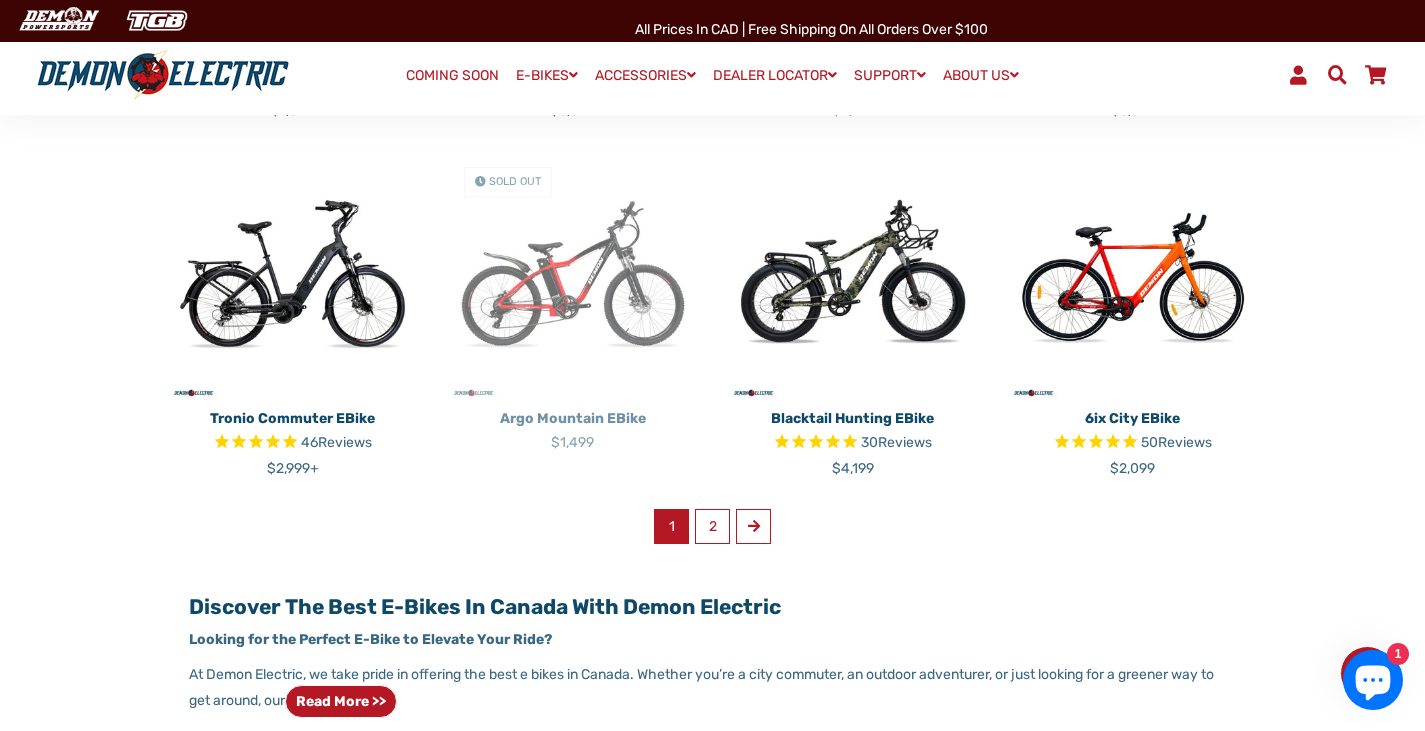 scroll, scrollTop: 1200, scrollLeft: 0, axis: vertical 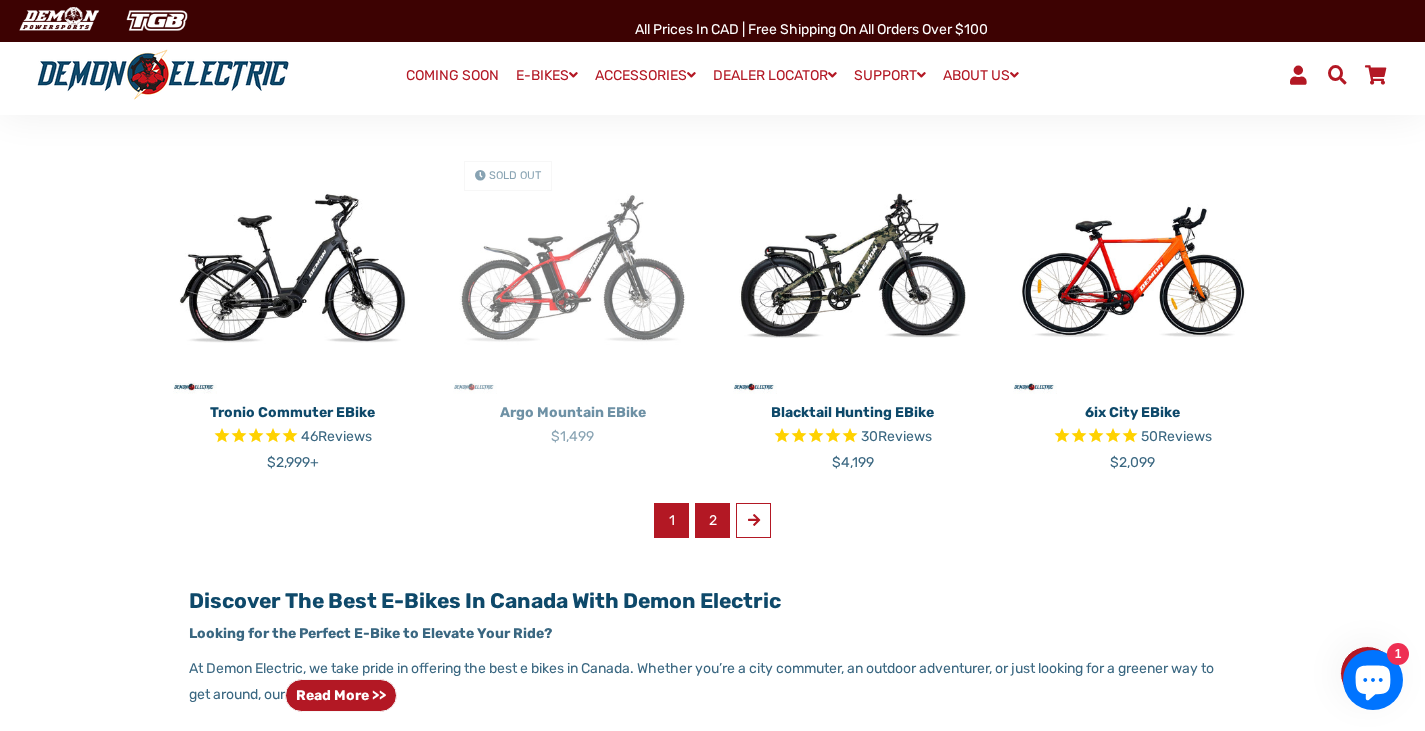 click on "2" at bounding box center (712, 520) 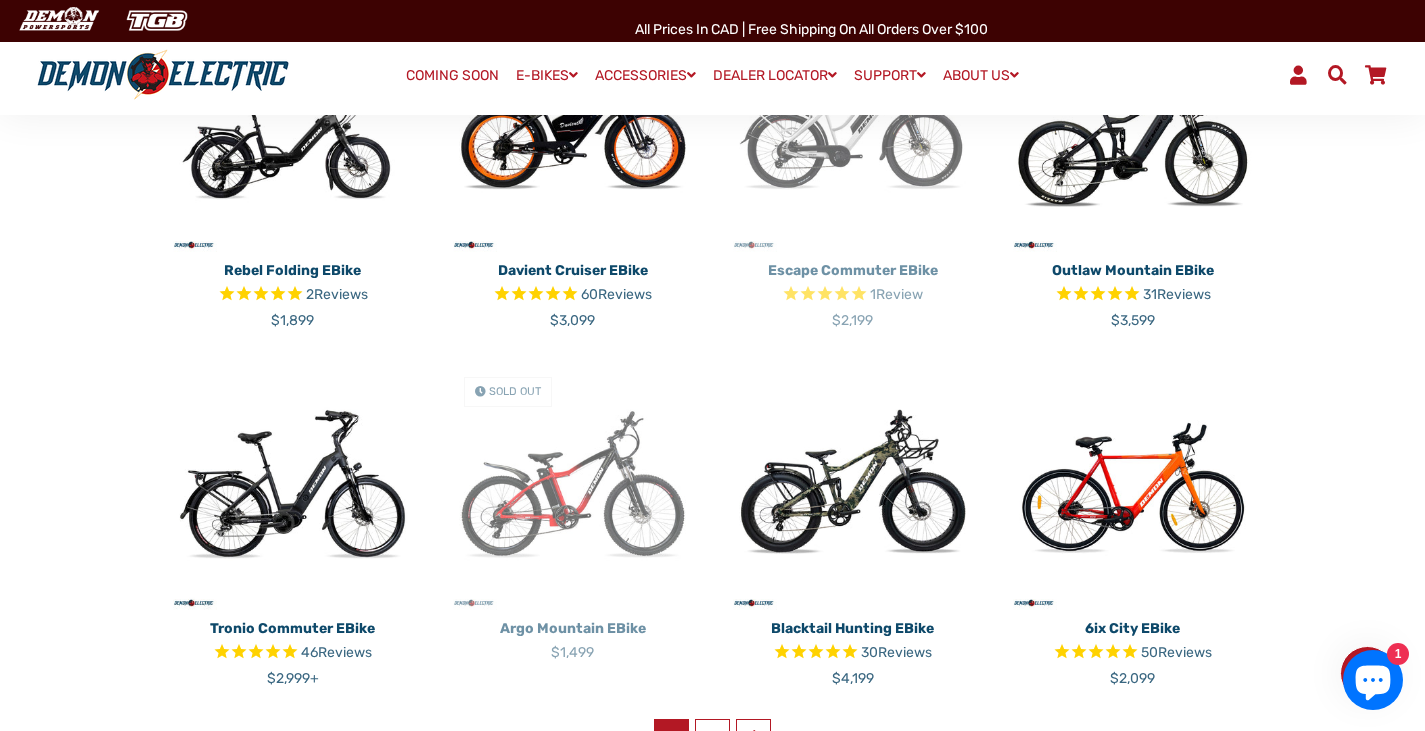 scroll, scrollTop: 1000, scrollLeft: 0, axis: vertical 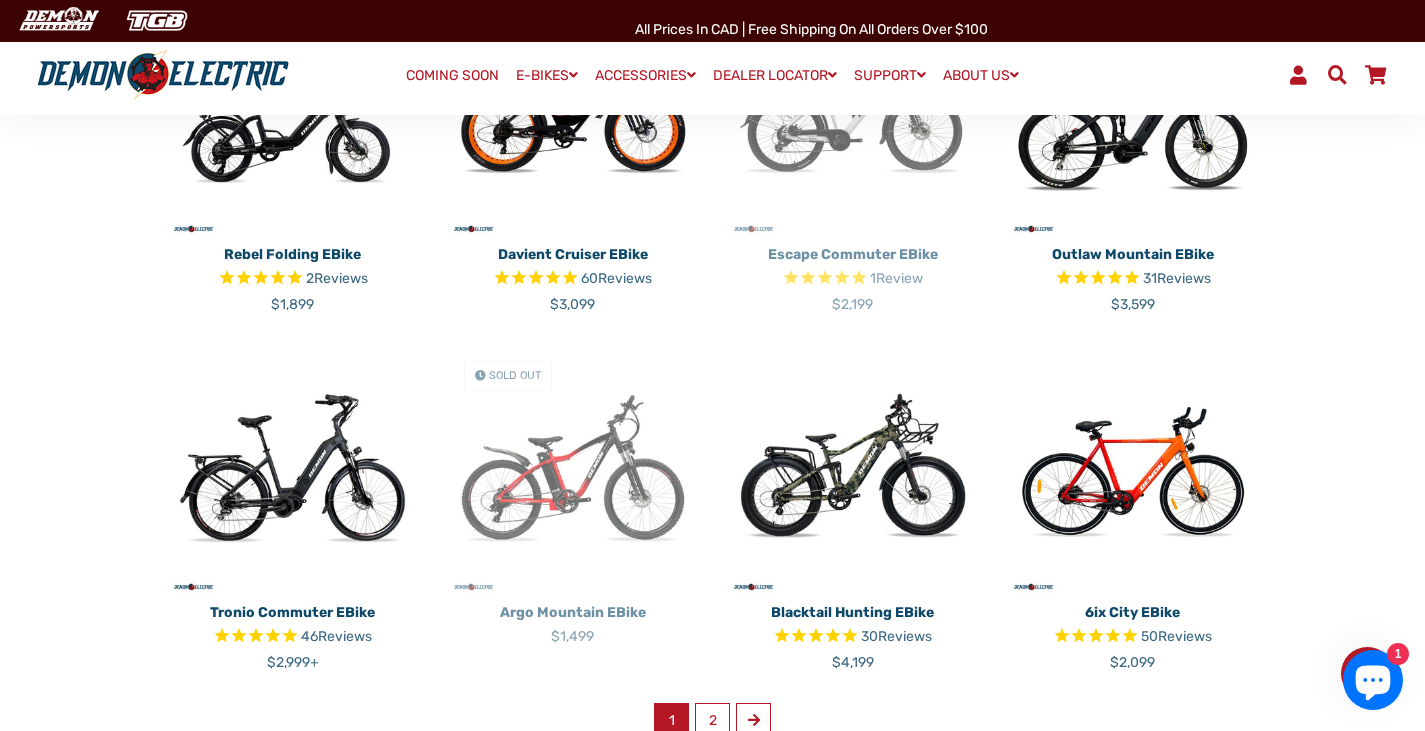 click at bounding box center (293, 470) 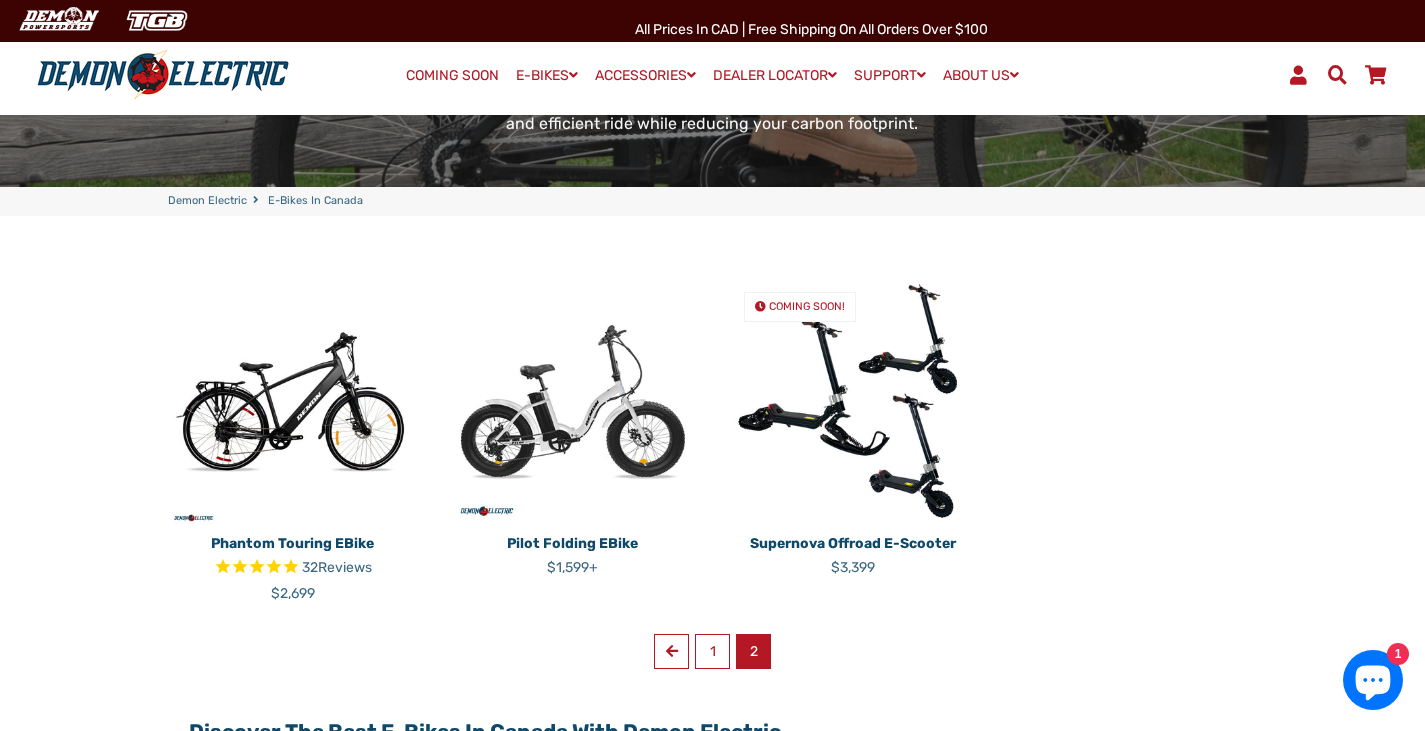 scroll, scrollTop: 400, scrollLeft: 0, axis: vertical 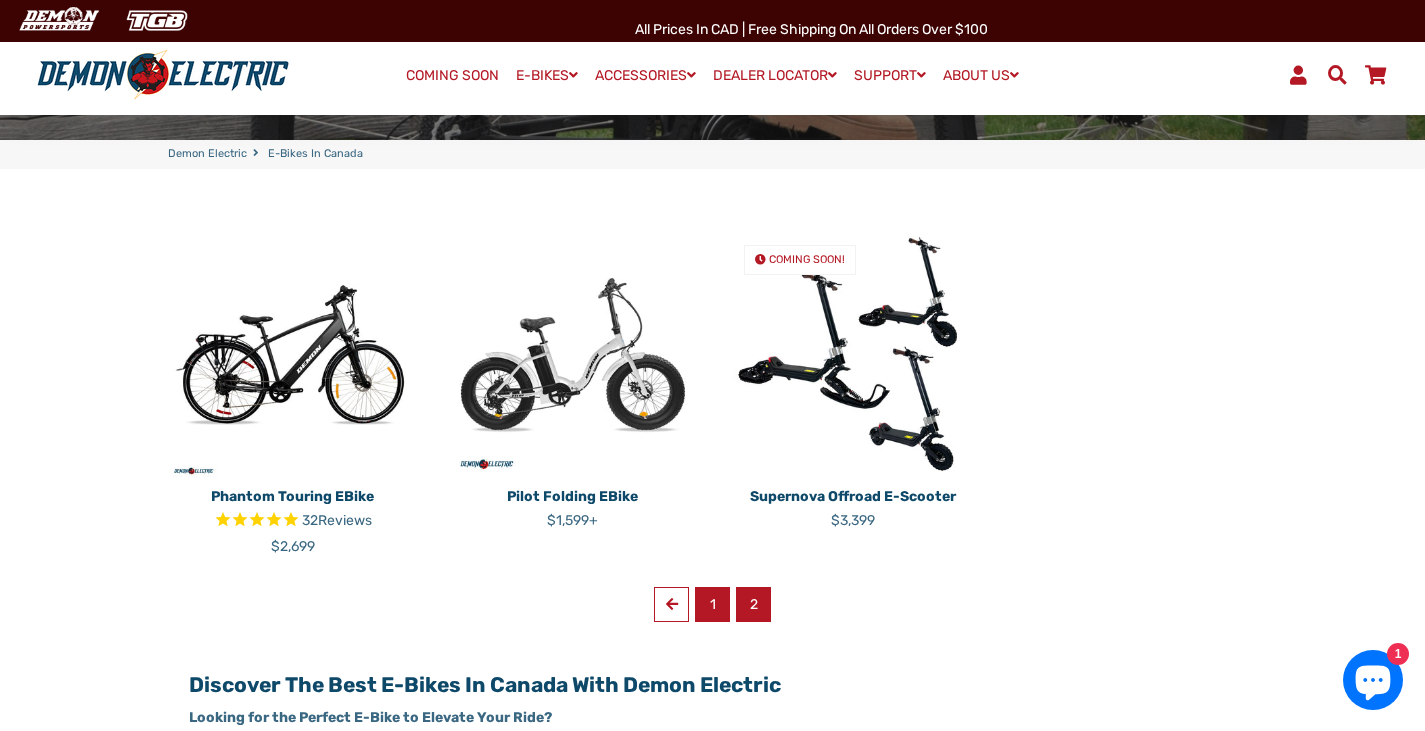 click on "1" at bounding box center [712, 604] 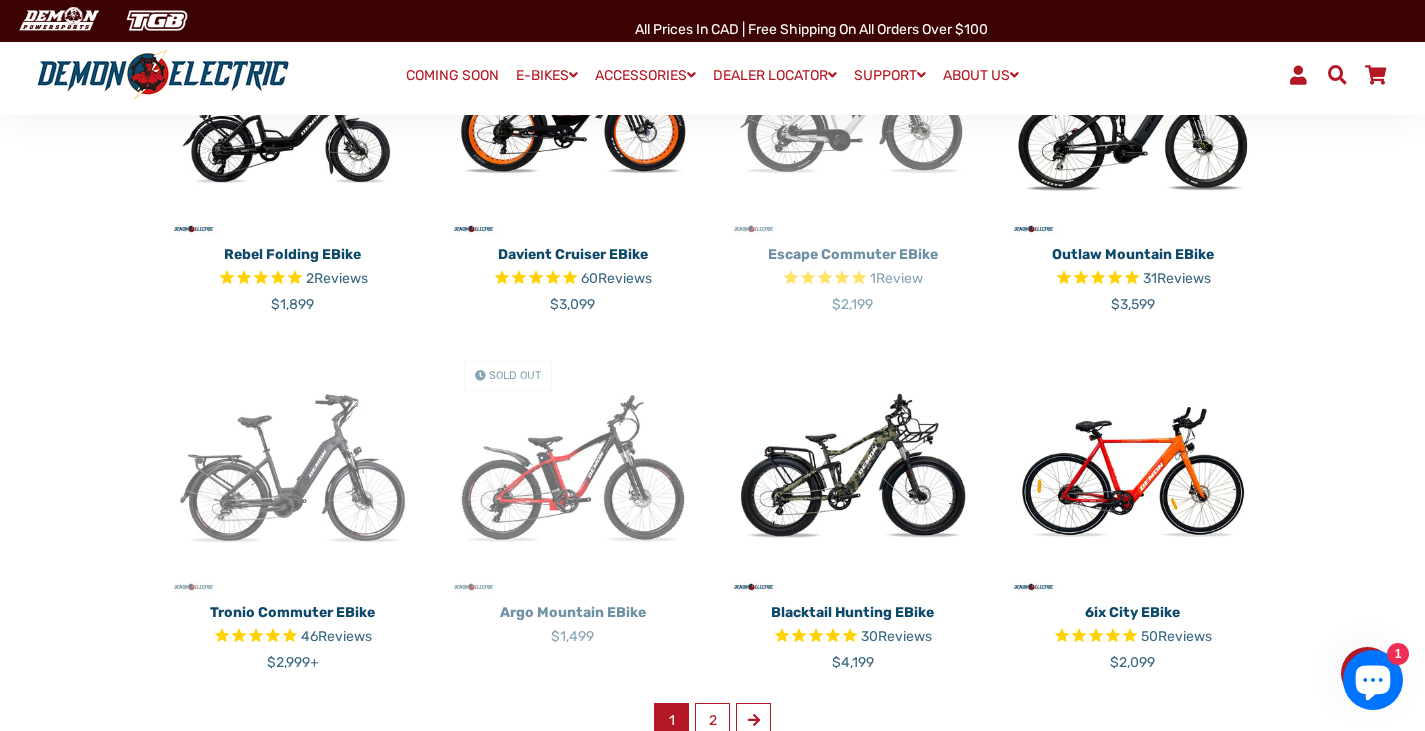 scroll, scrollTop: 900, scrollLeft: 0, axis: vertical 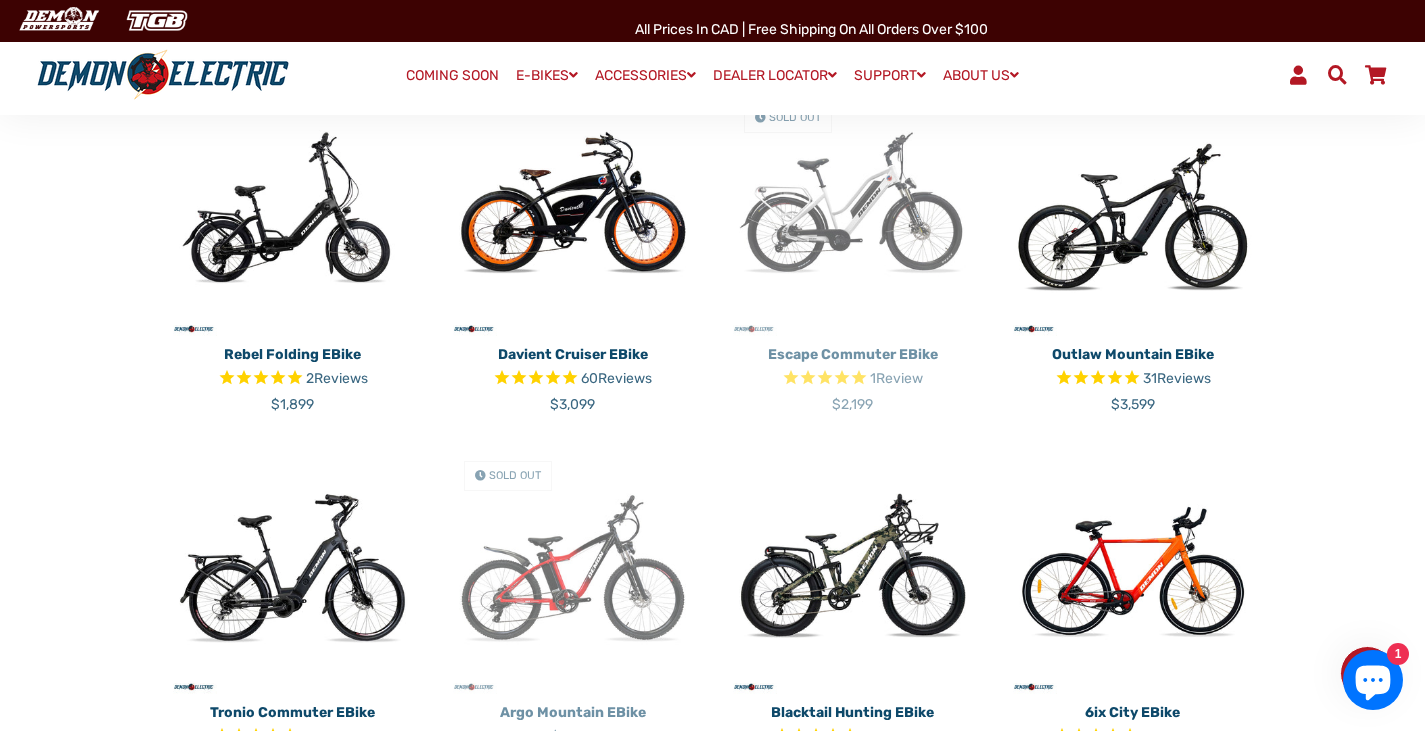 click at bounding box center [293, 212] 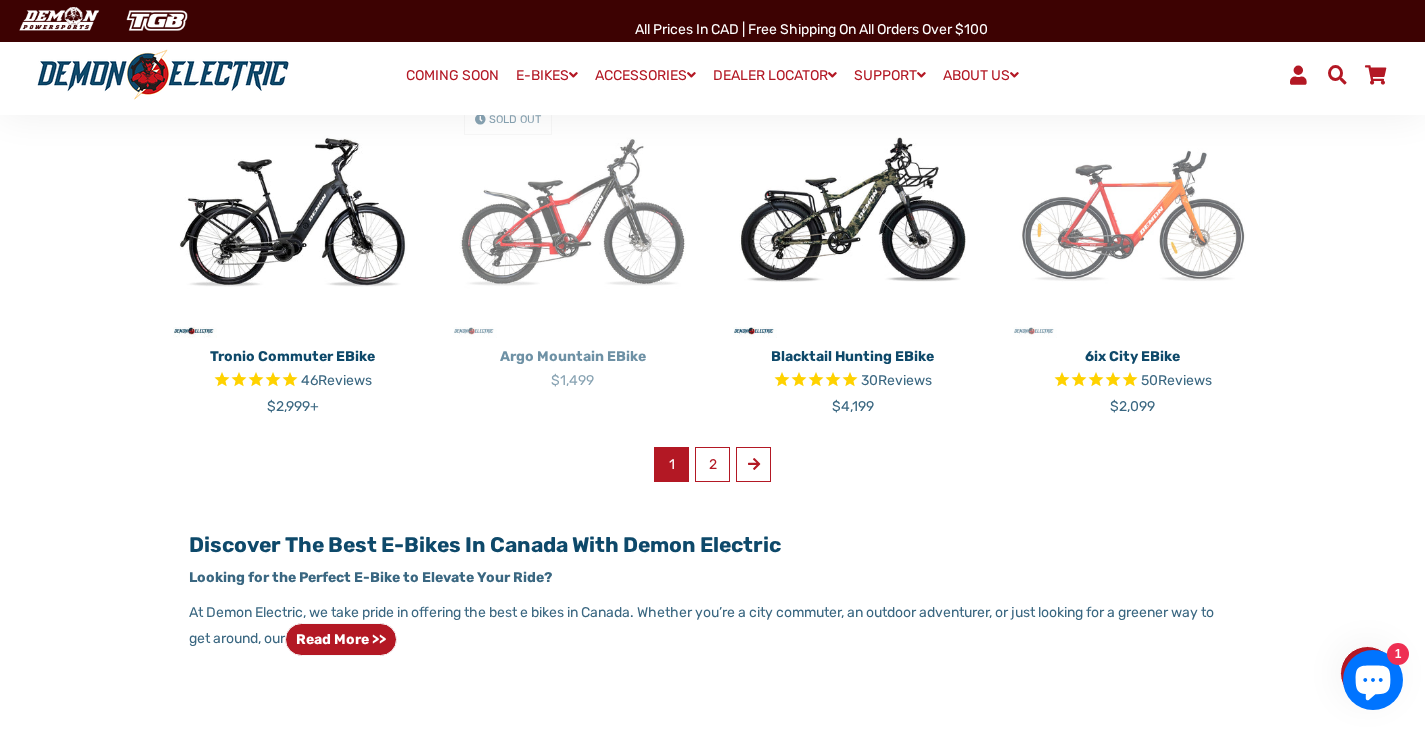 scroll, scrollTop: 1300, scrollLeft: 0, axis: vertical 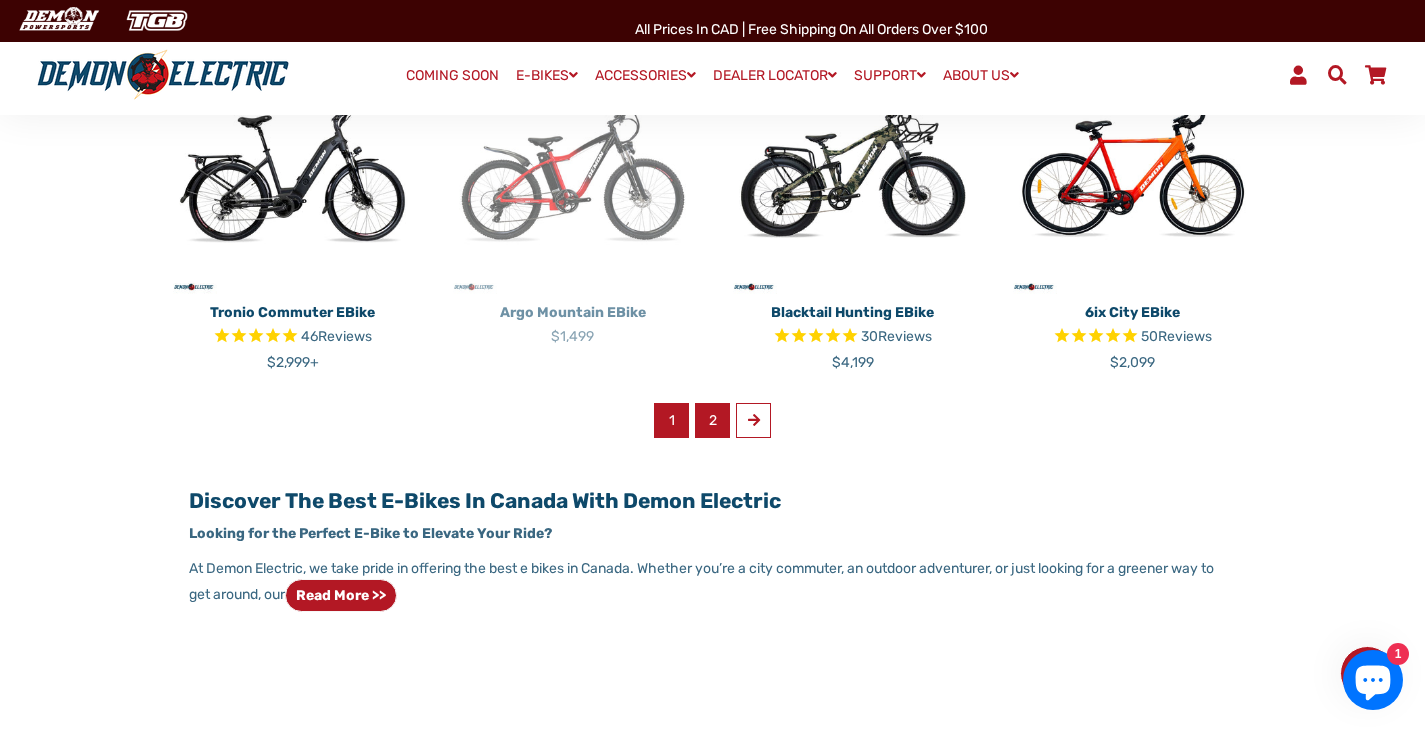 click on "2" at bounding box center (712, 420) 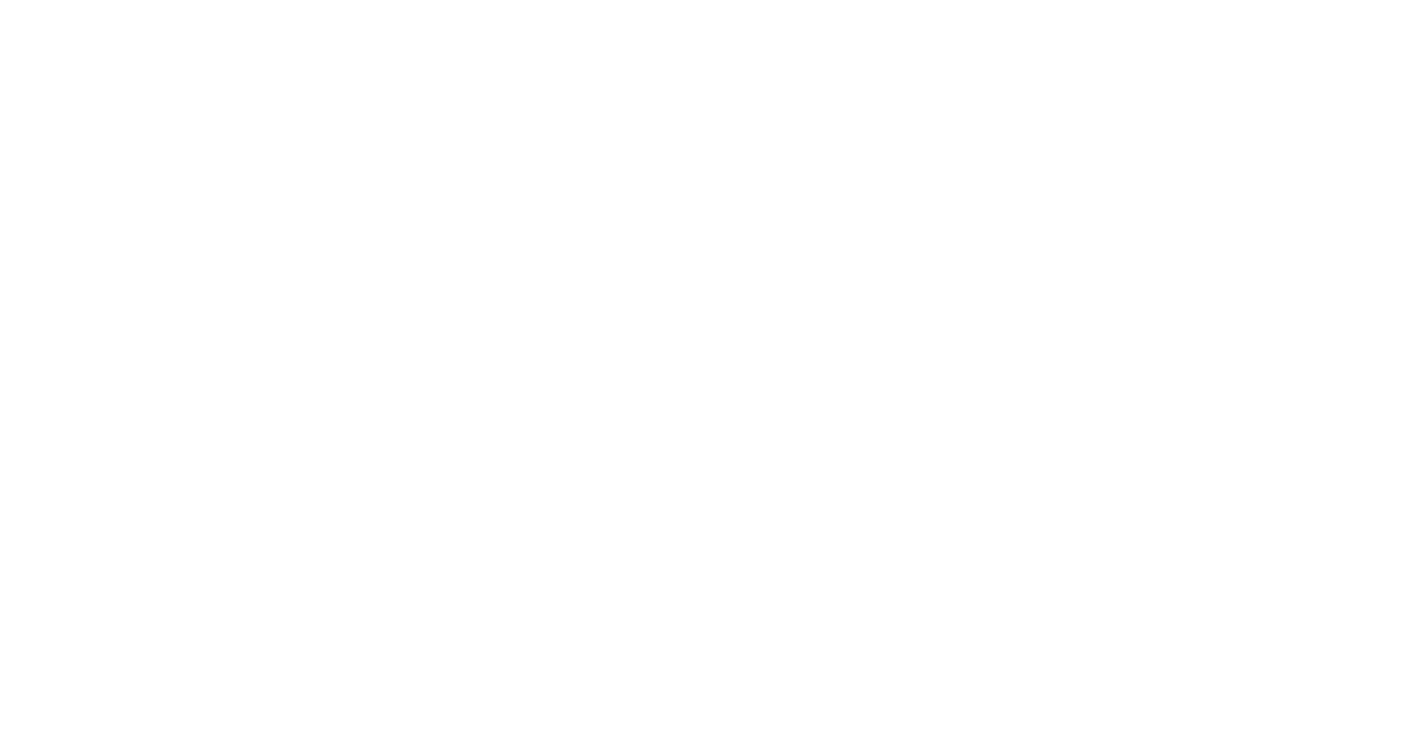 select on "******" 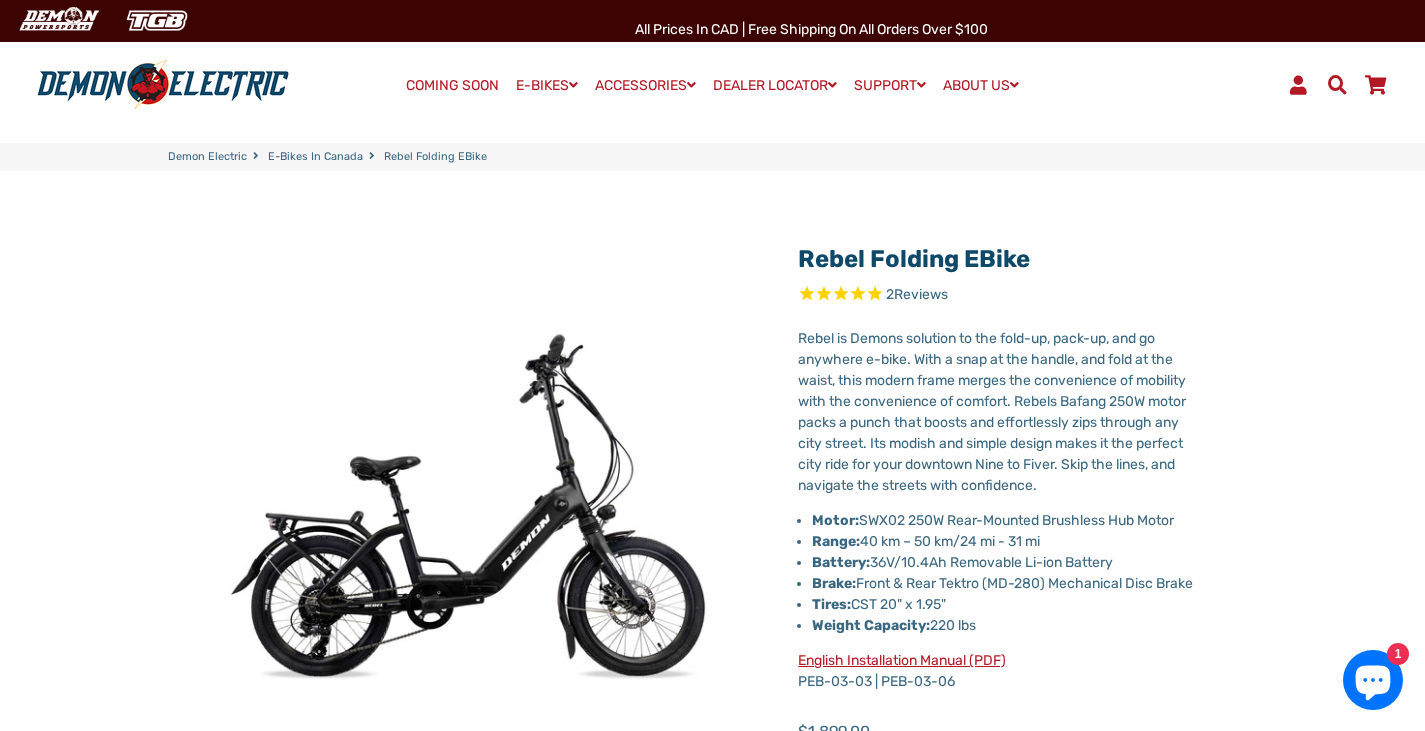 select on "******" 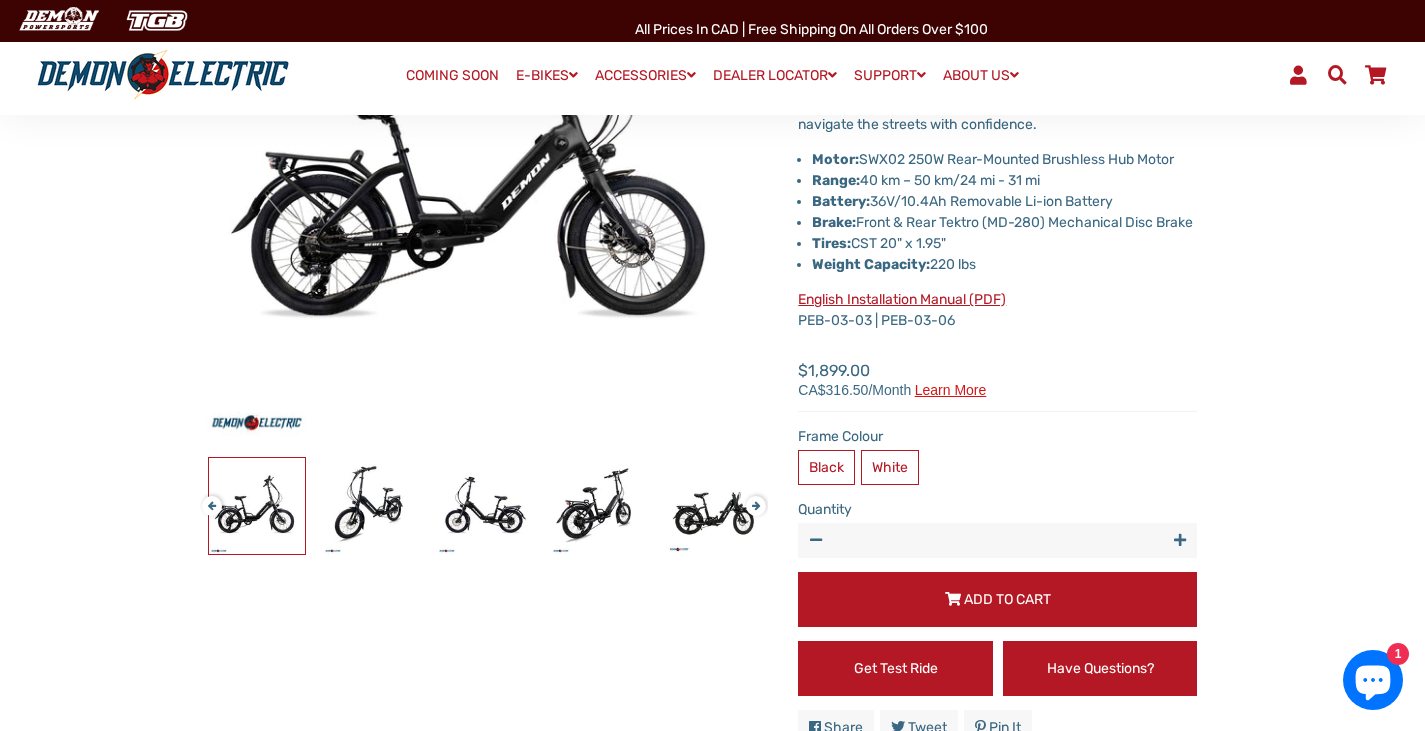 scroll, scrollTop: 400, scrollLeft: 0, axis: vertical 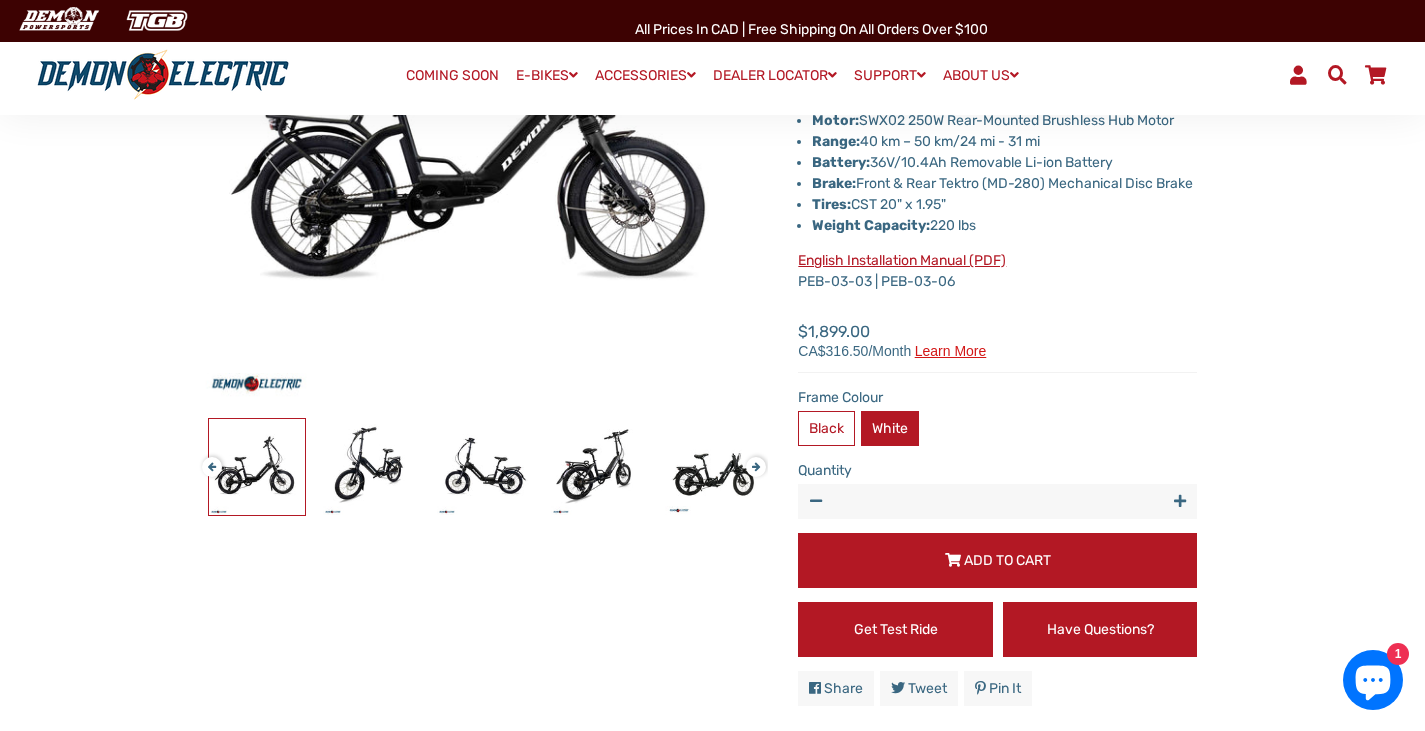 click on "White" at bounding box center (890, 428) 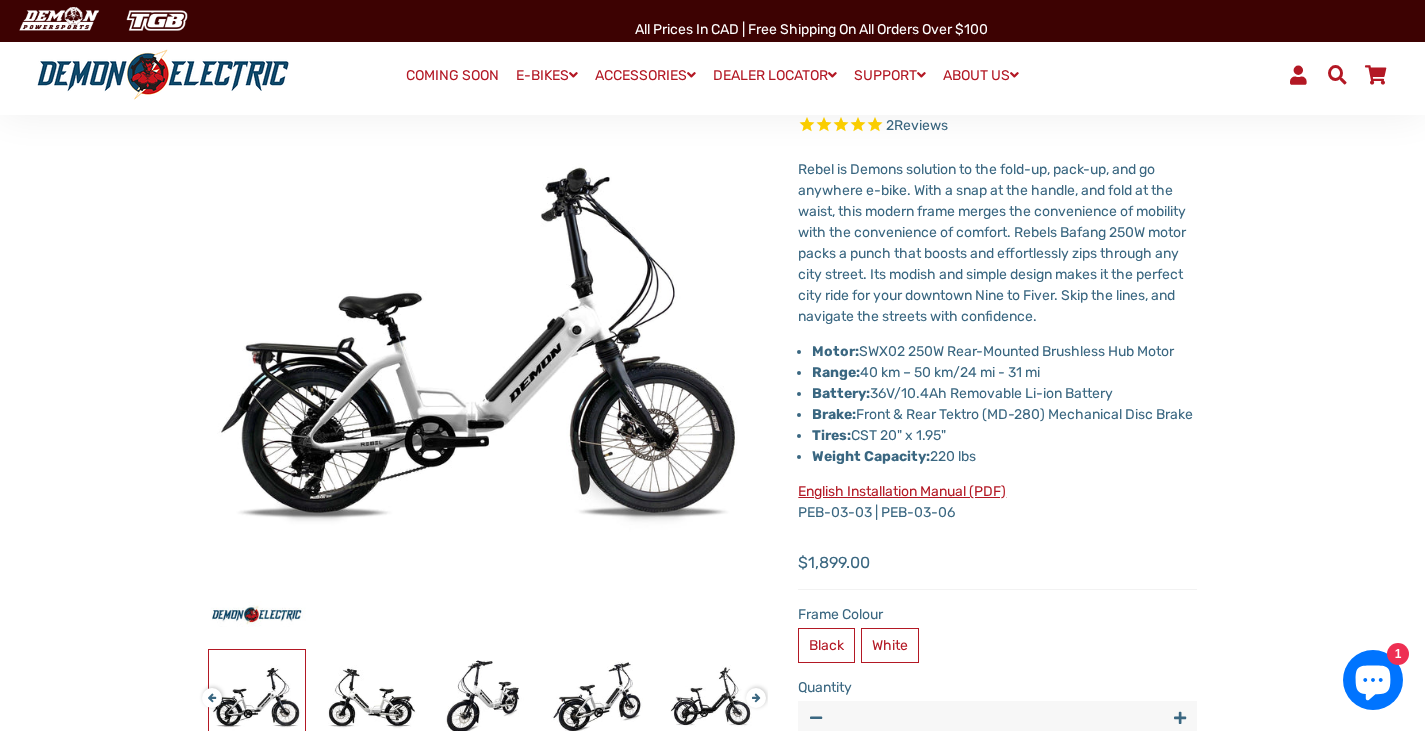 scroll, scrollTop: 100, scrollLeft: 0, axis: vertical 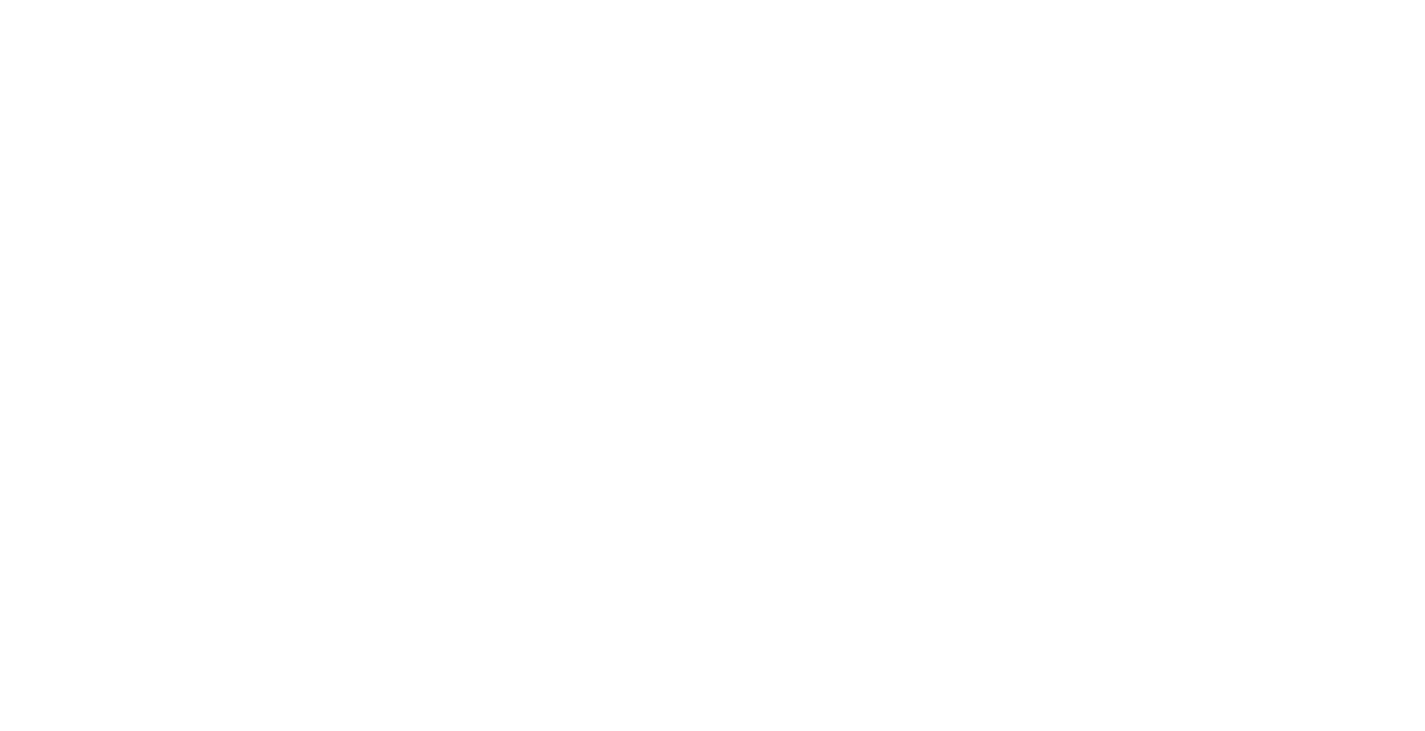 select on "******" 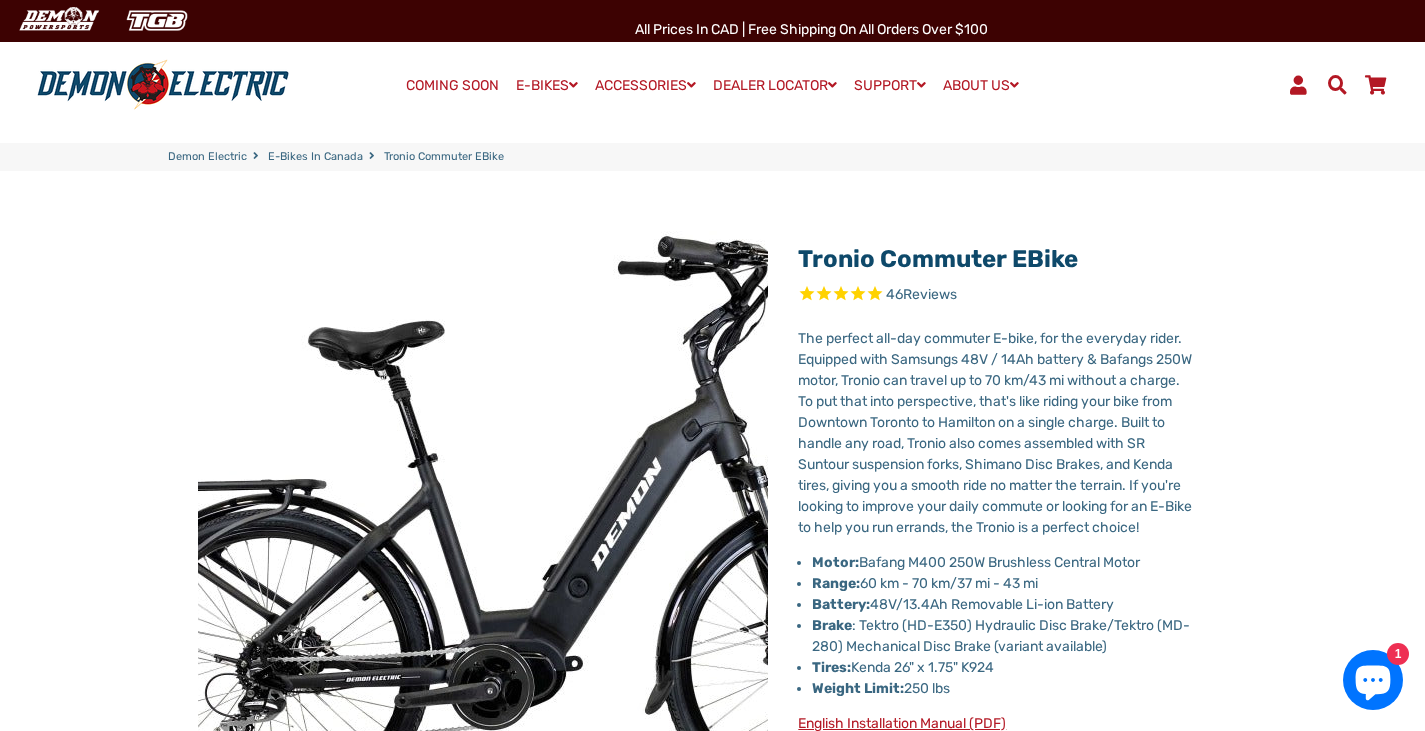 scroll, scrollTop: 0, scrollLeft: 0, axis: both 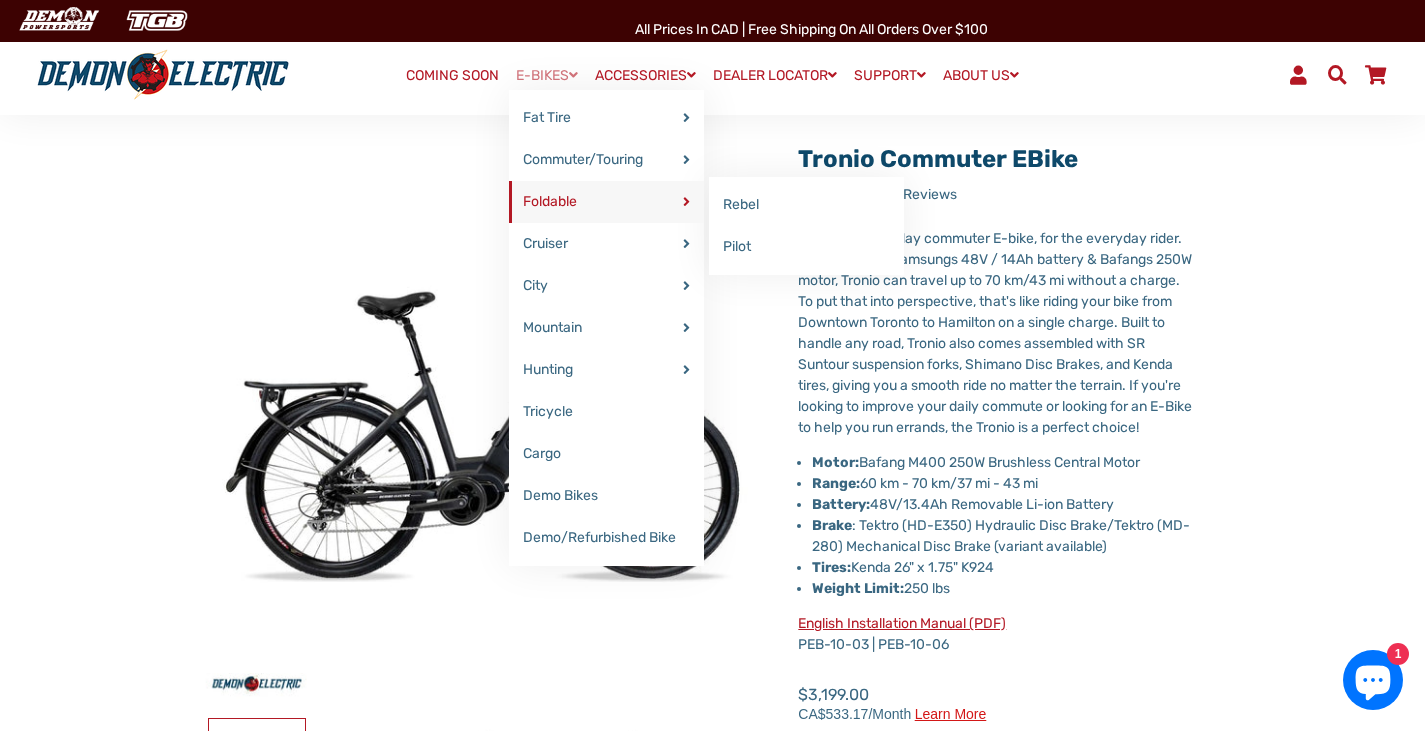 click on "Foldable" at bounding box center [606, 202] 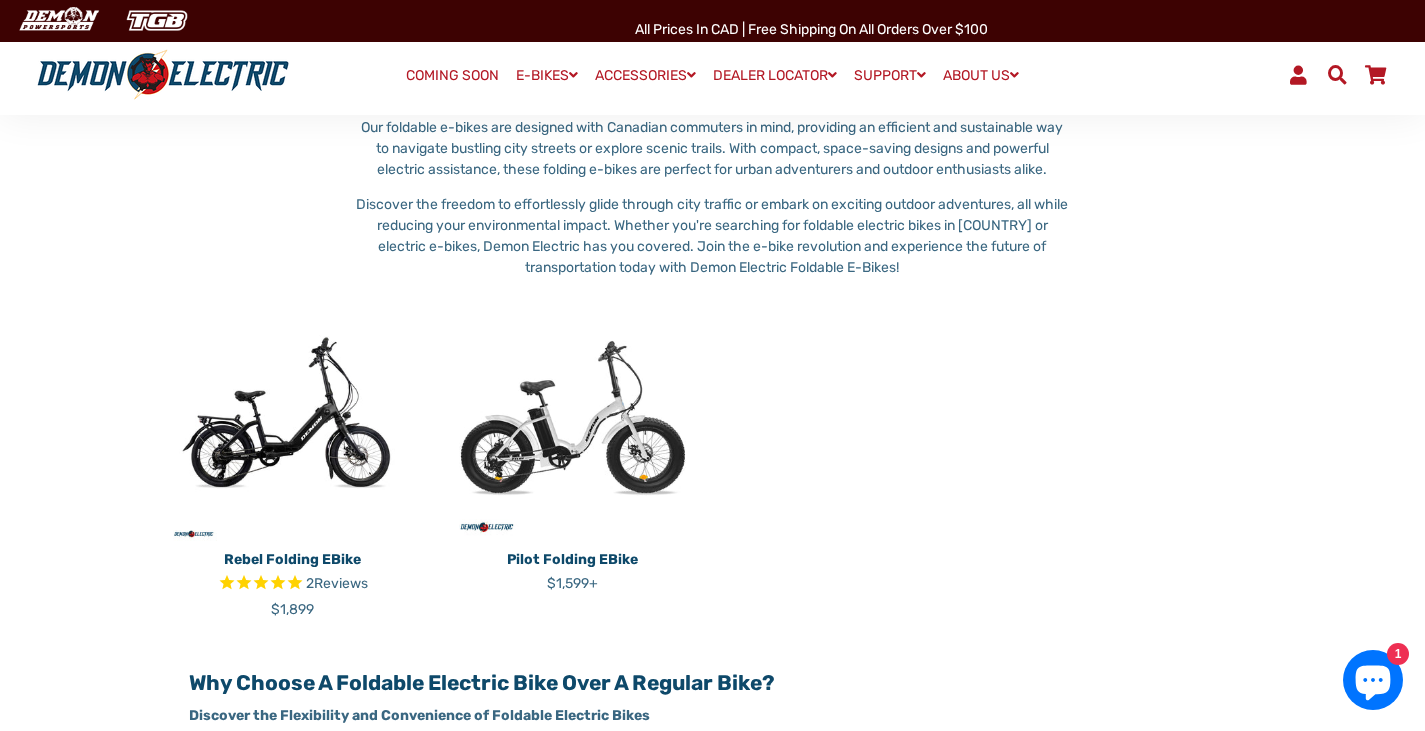 scroll, scrollTop: 300, scrollLeft: 0, axis: vertical 